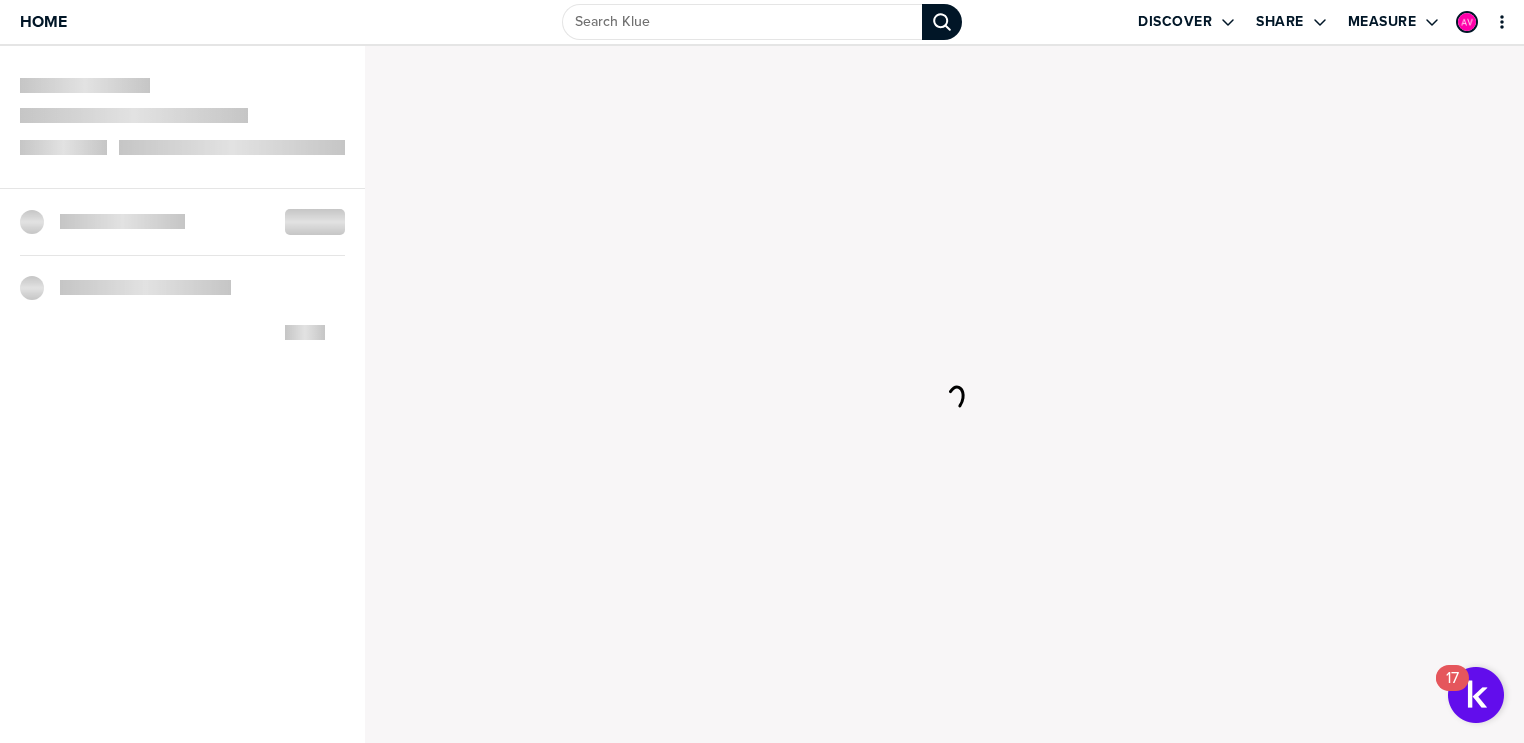 scroll, scrollTop: 0, scrollLeft: 0, axis: both 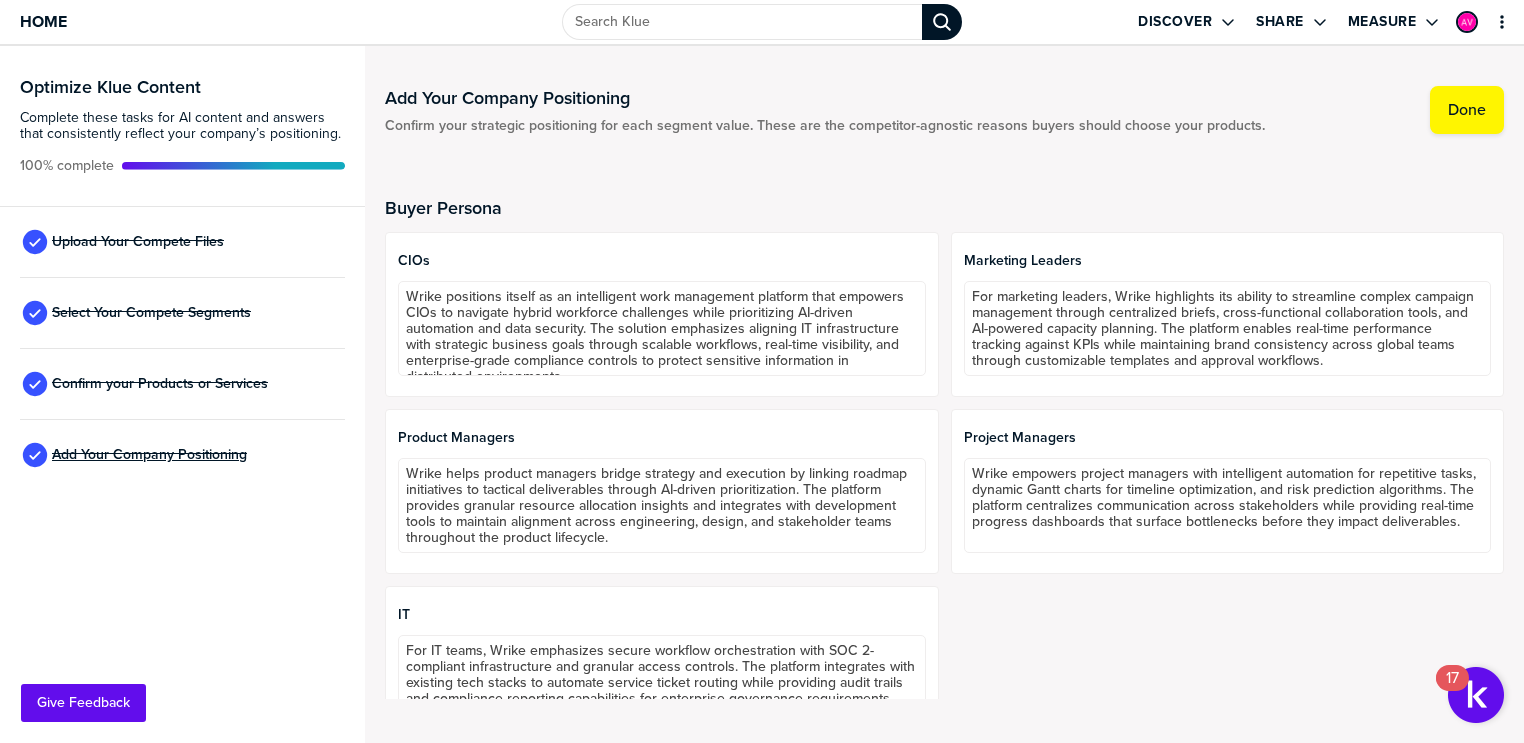 click on "Add Your Company Positioning" at bounding box center [149, 455] 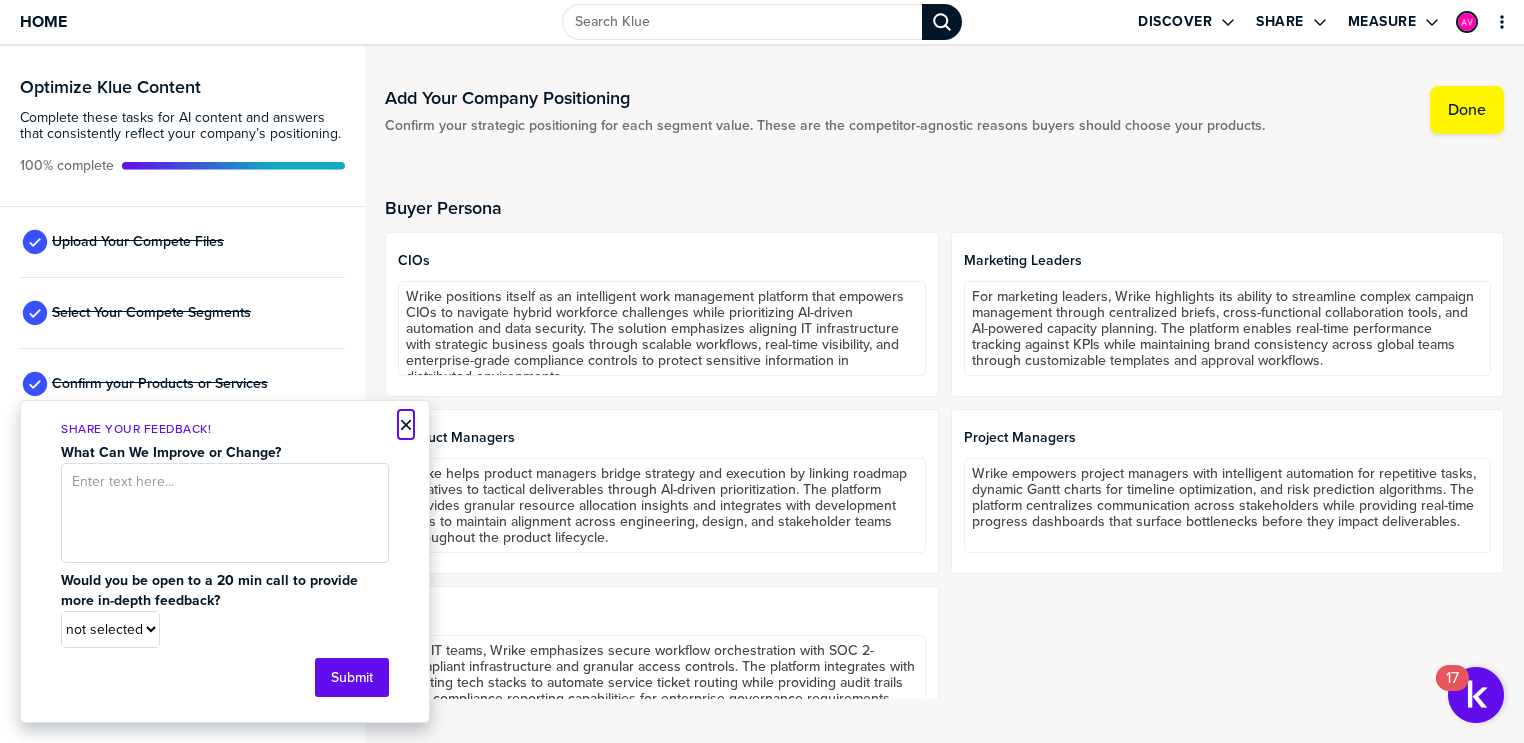 click on "×" at bounding box center [406, 425] 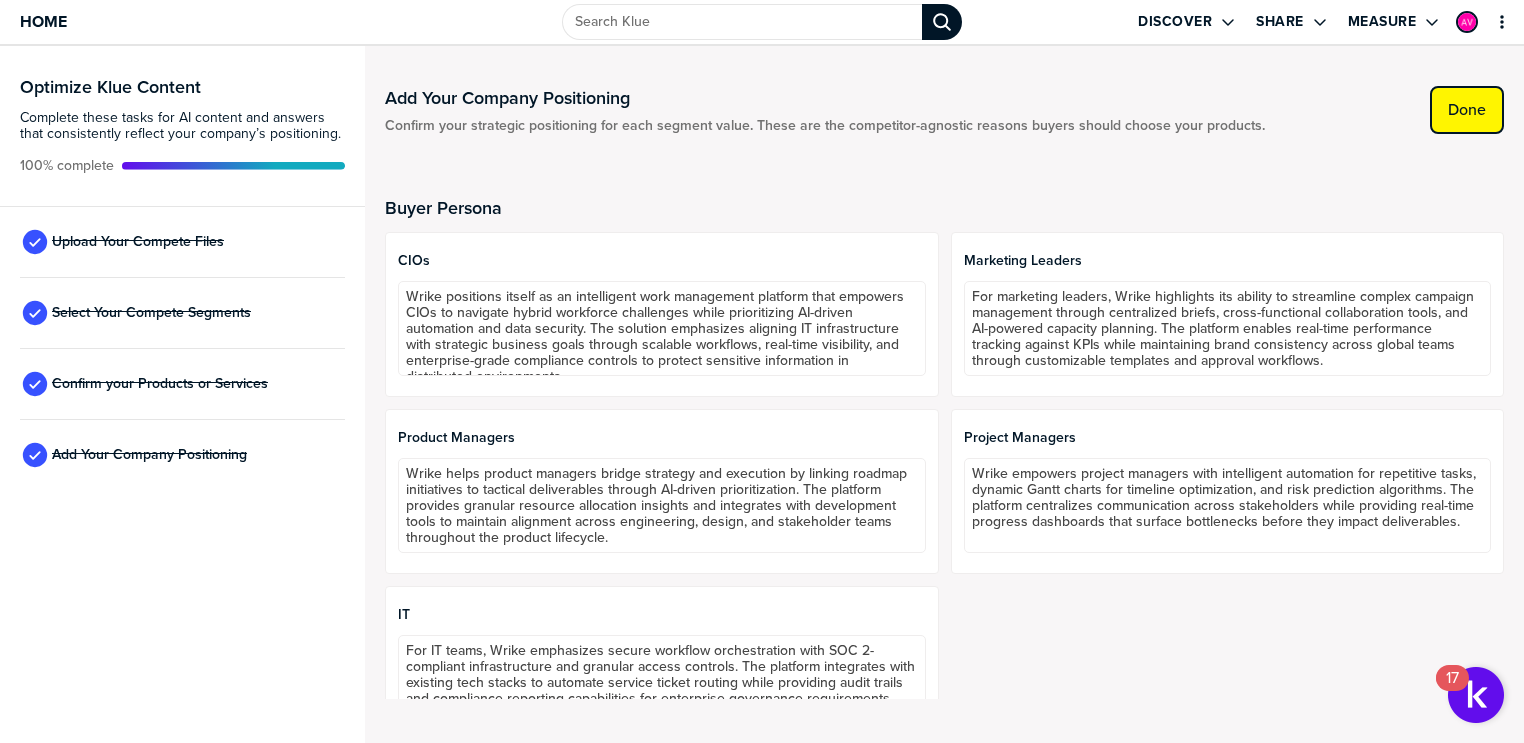 click on "Done" at bounding box center (1467, 110) 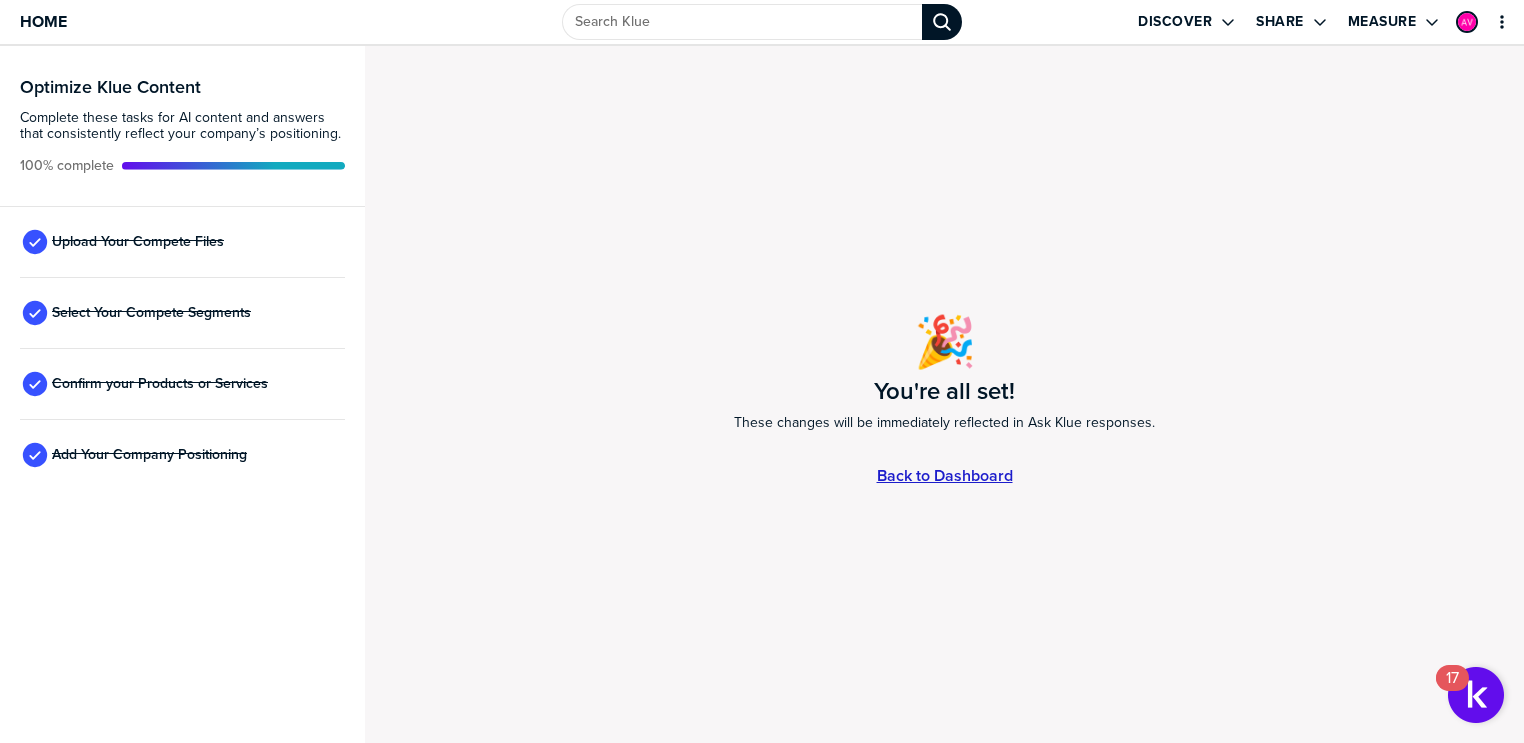 click on "Back to Dashboard" at bounding box center (945, 475) 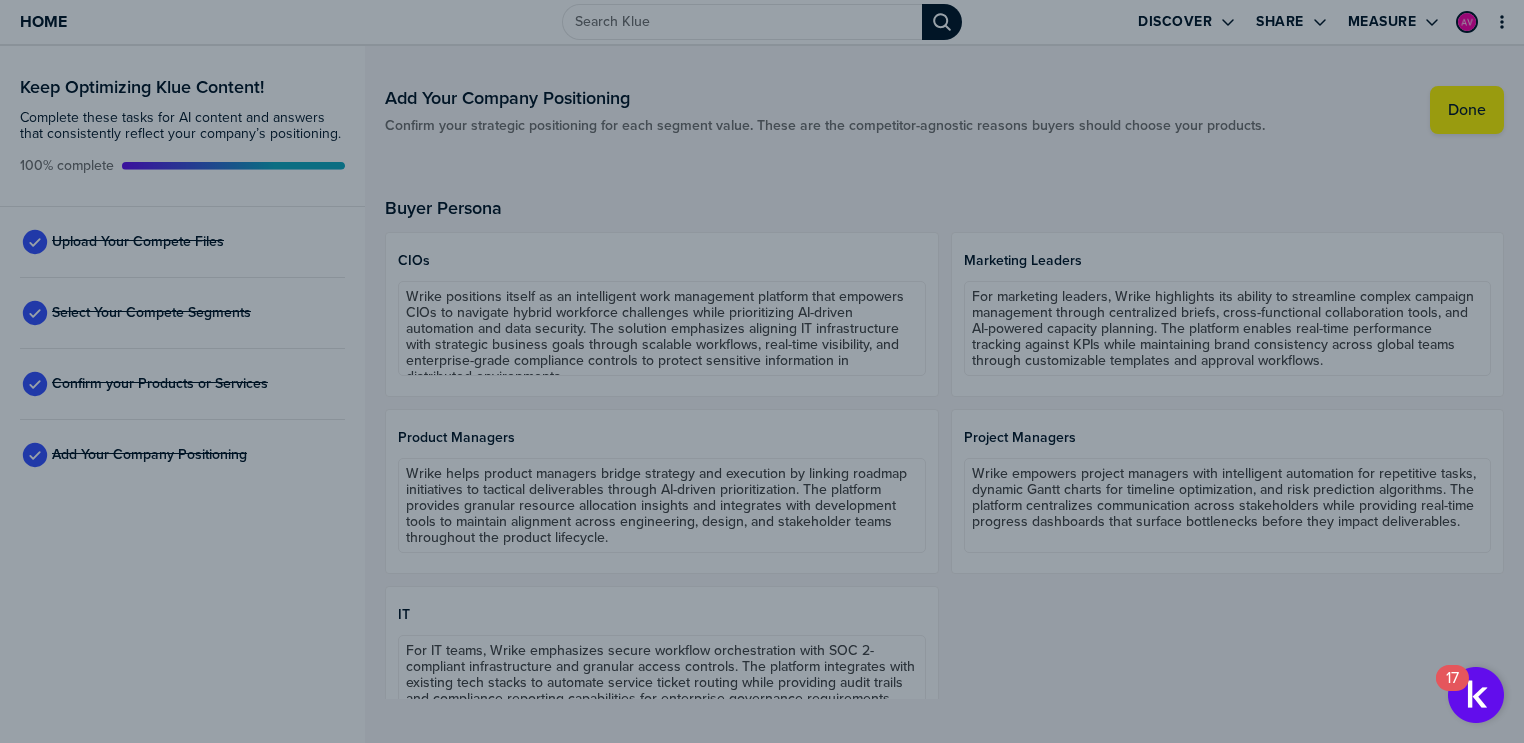 scroll, scrollTop: 0, scrollLeft: 0, axis: both 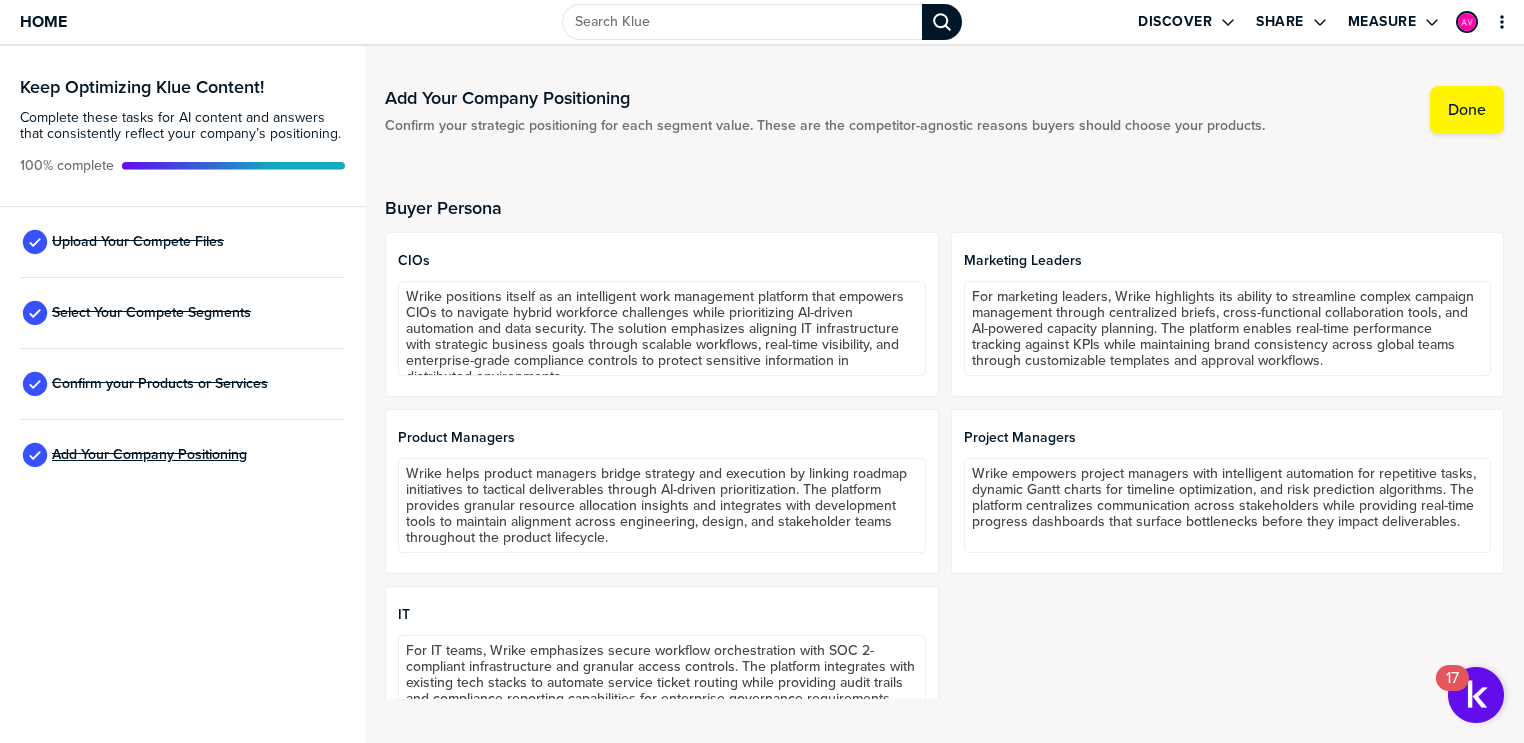 click on "Add Your Company Positioning" at bounding box center [149, 455] 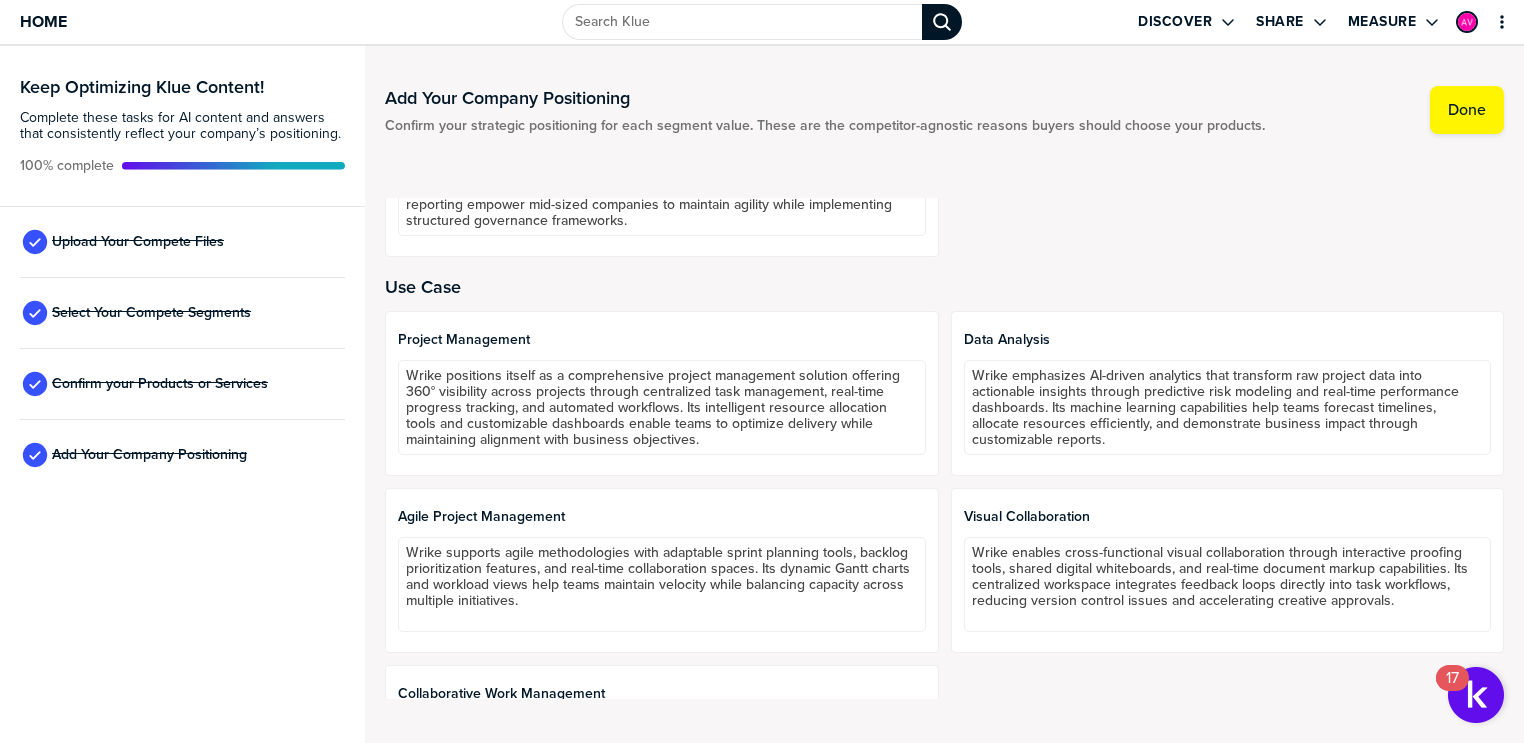 scroll, scrollTop: 1020, scrollLeft: 0, axis: vertical 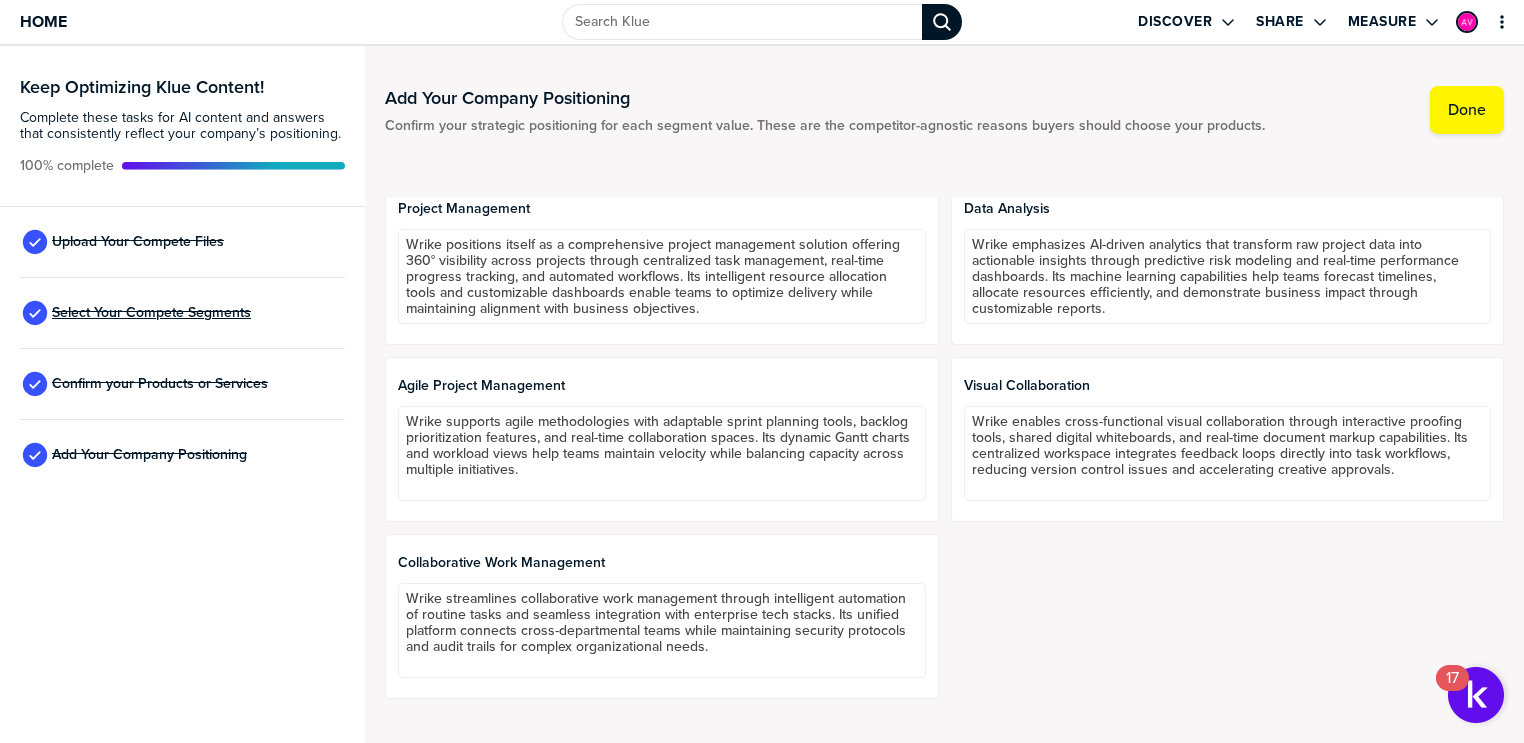 click on "Select Your Compete Segments" at bounding box center (151, 313) 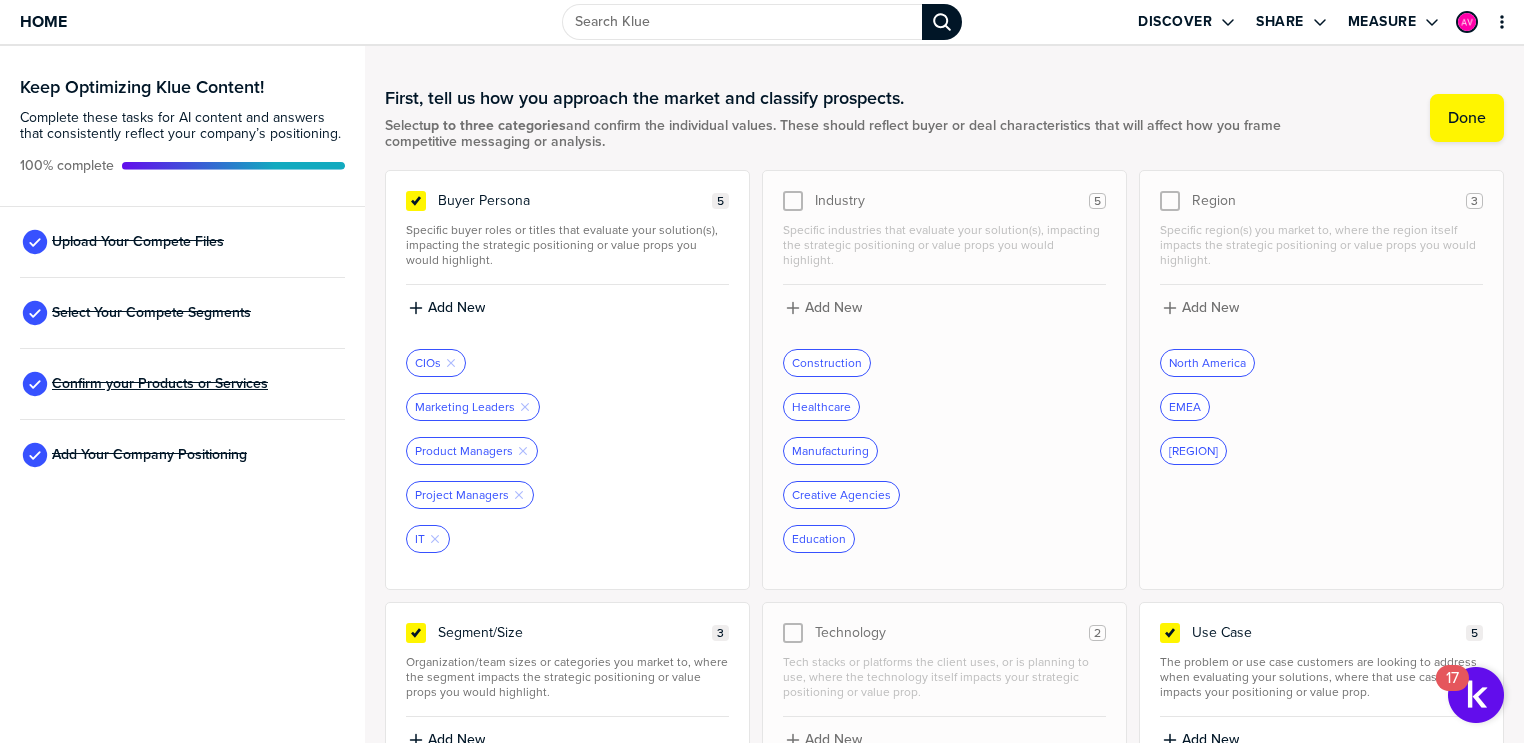 click on "Confirm your Products or Services" at bounding box center [160, 384] 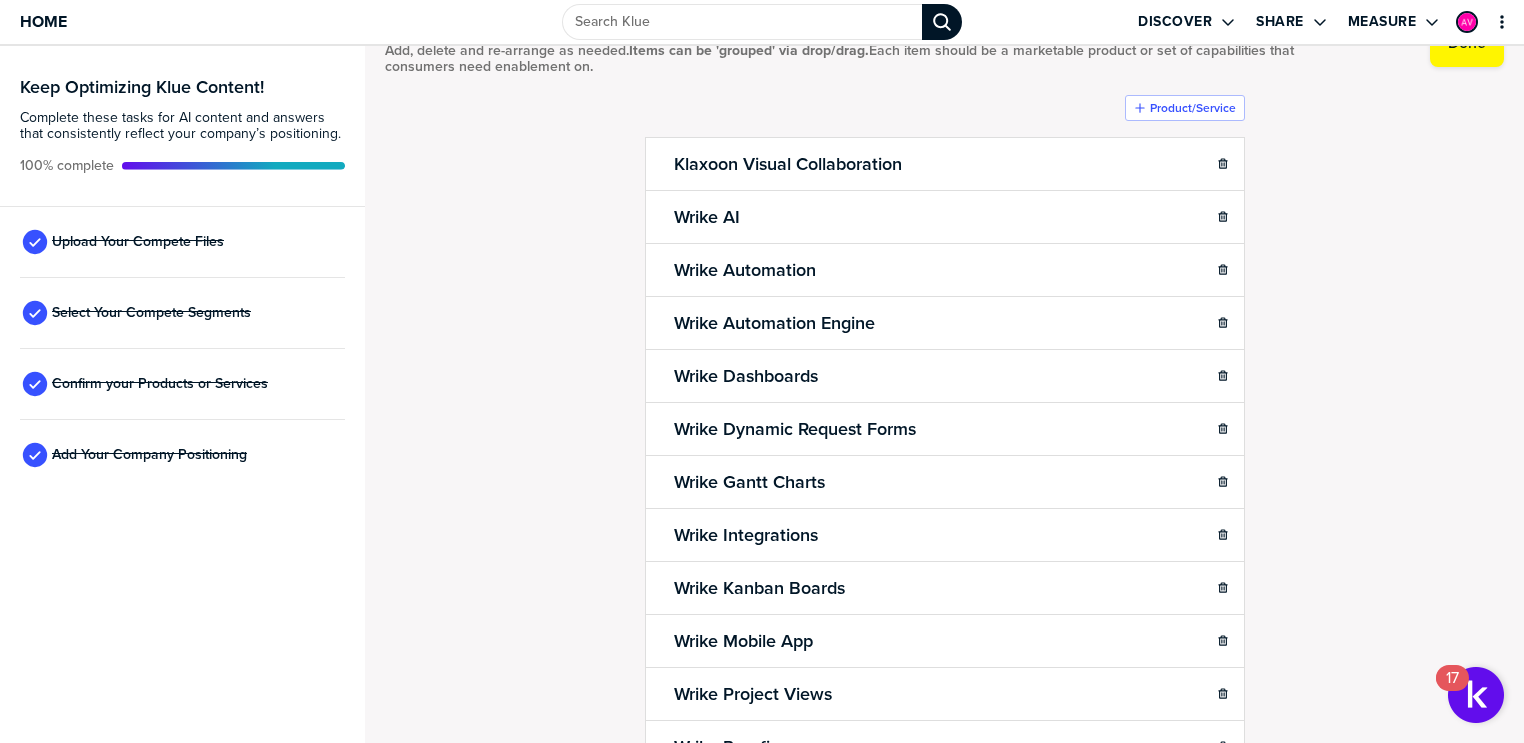 scroll, scrollTop: 0, scrollLeft: 0, axis: both 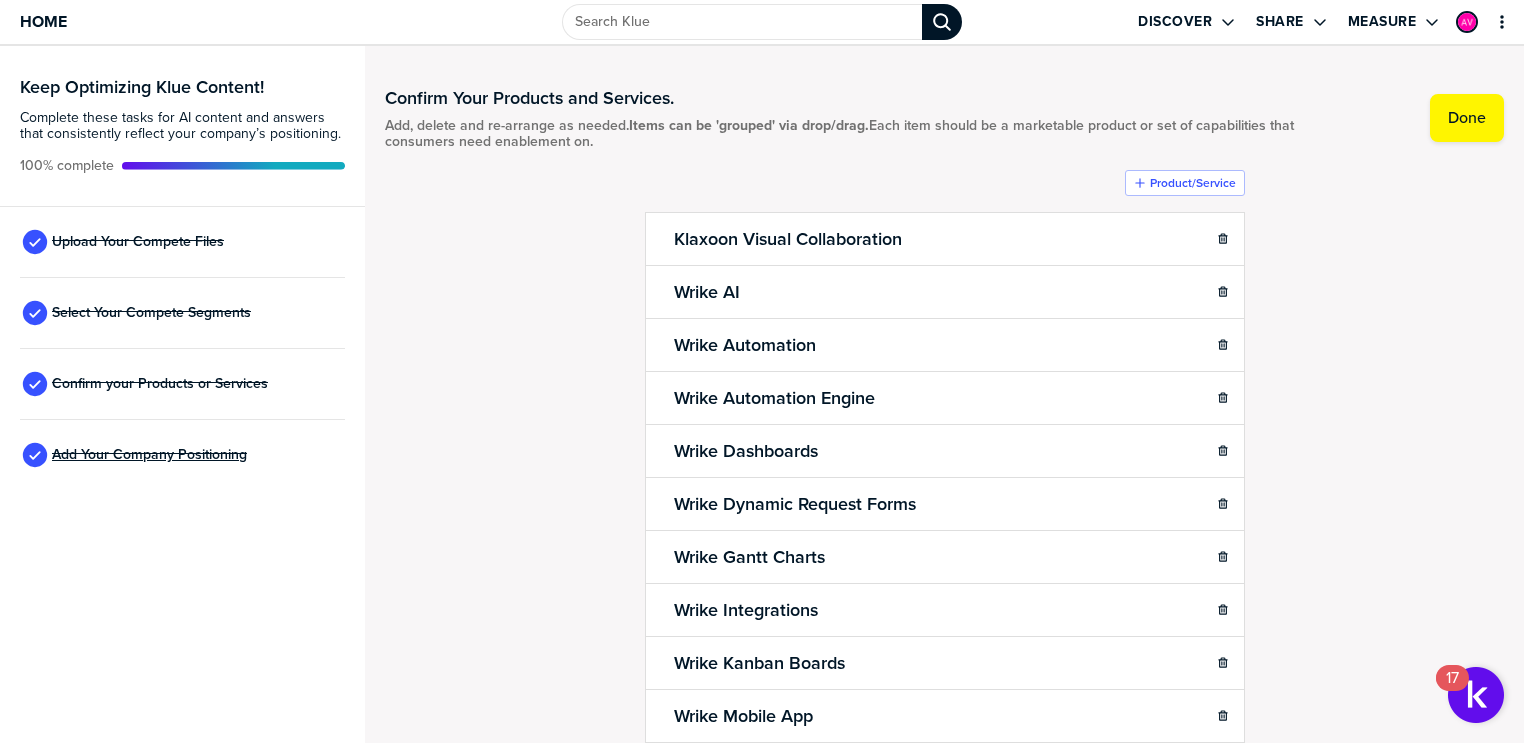 click on "Add Your Company Positioning" at bounding box center [149, 455] 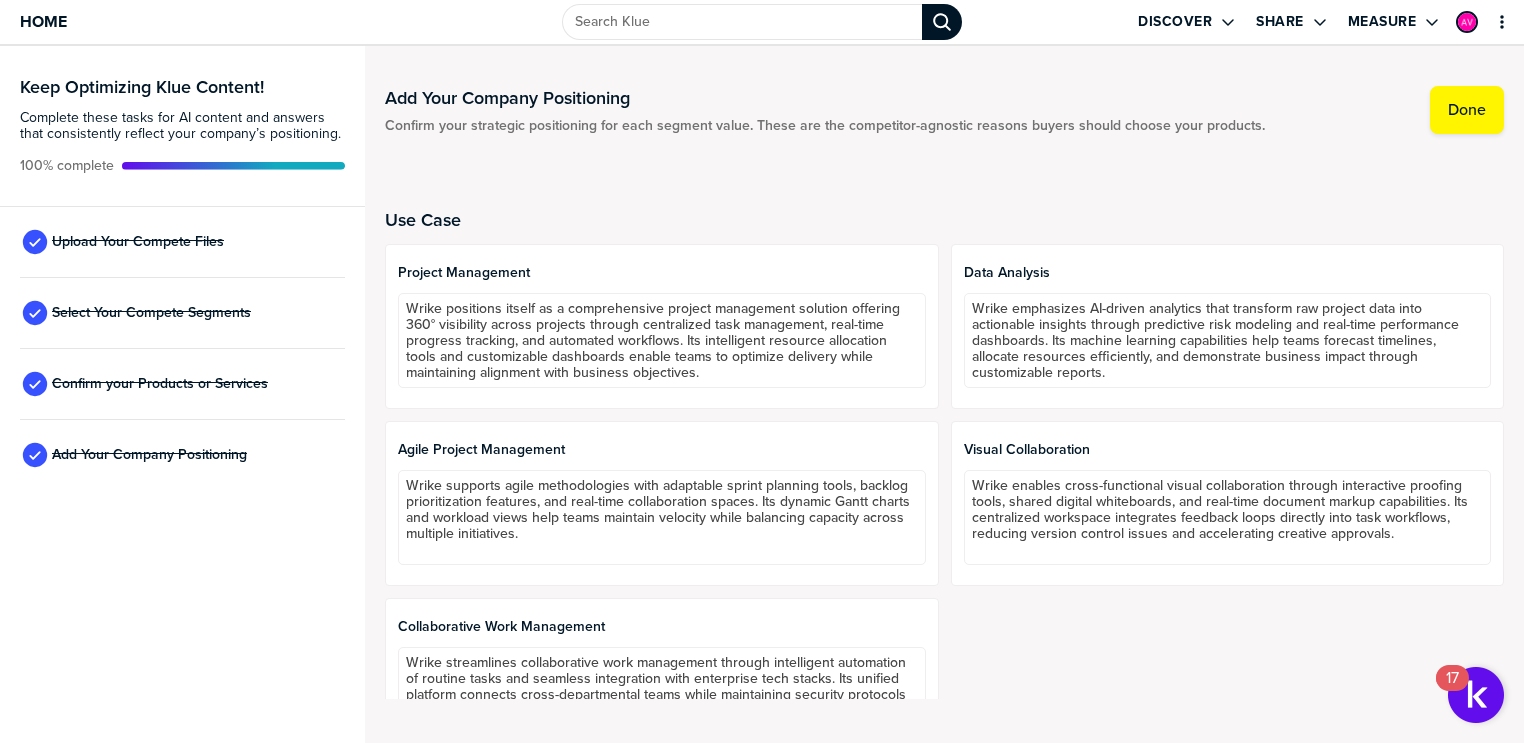 scroll, scrollTop: 1020, scrollLeft: 0, axis: vertical 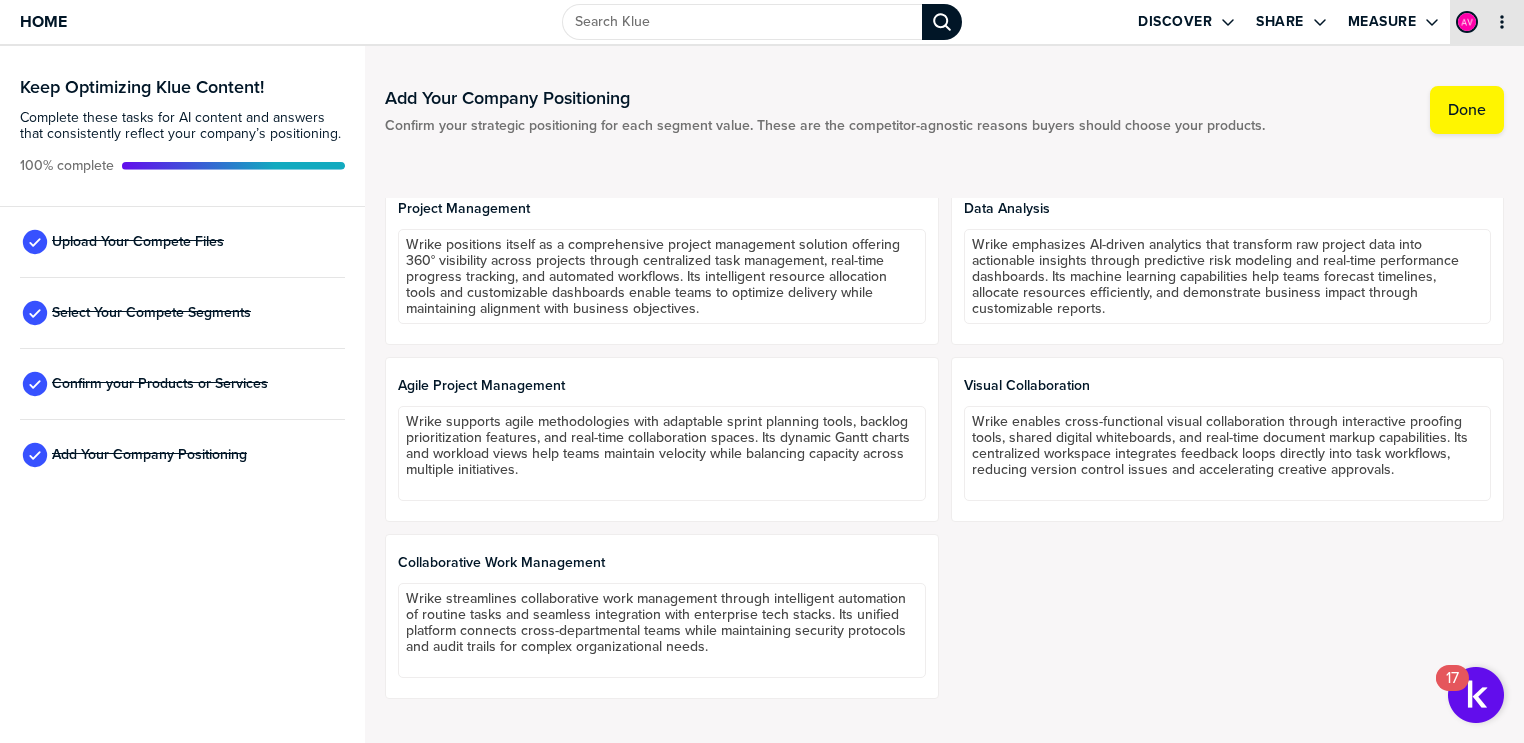 click at bounding box center (1487, 22) 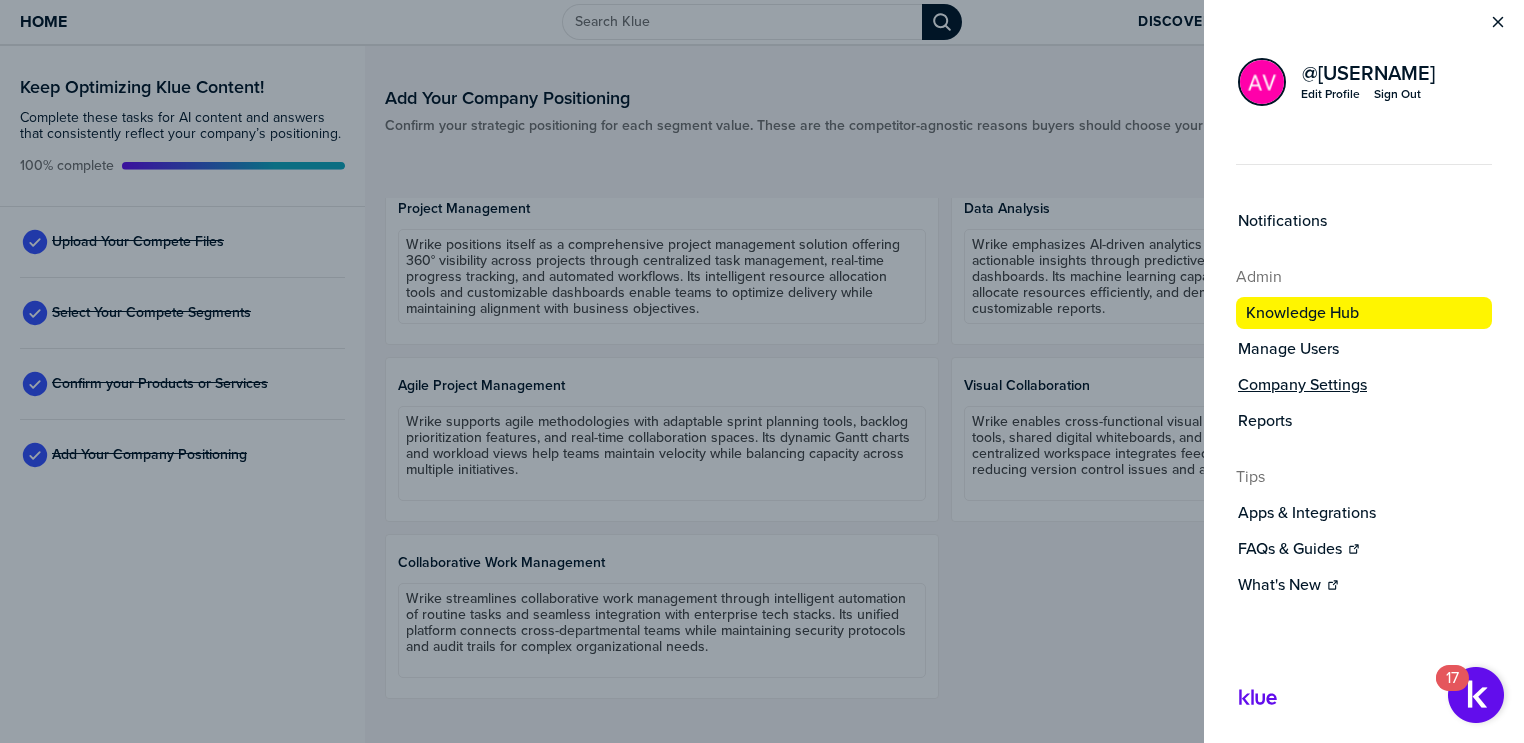 click on "Company Settings" at bounding box center (1302, 385) 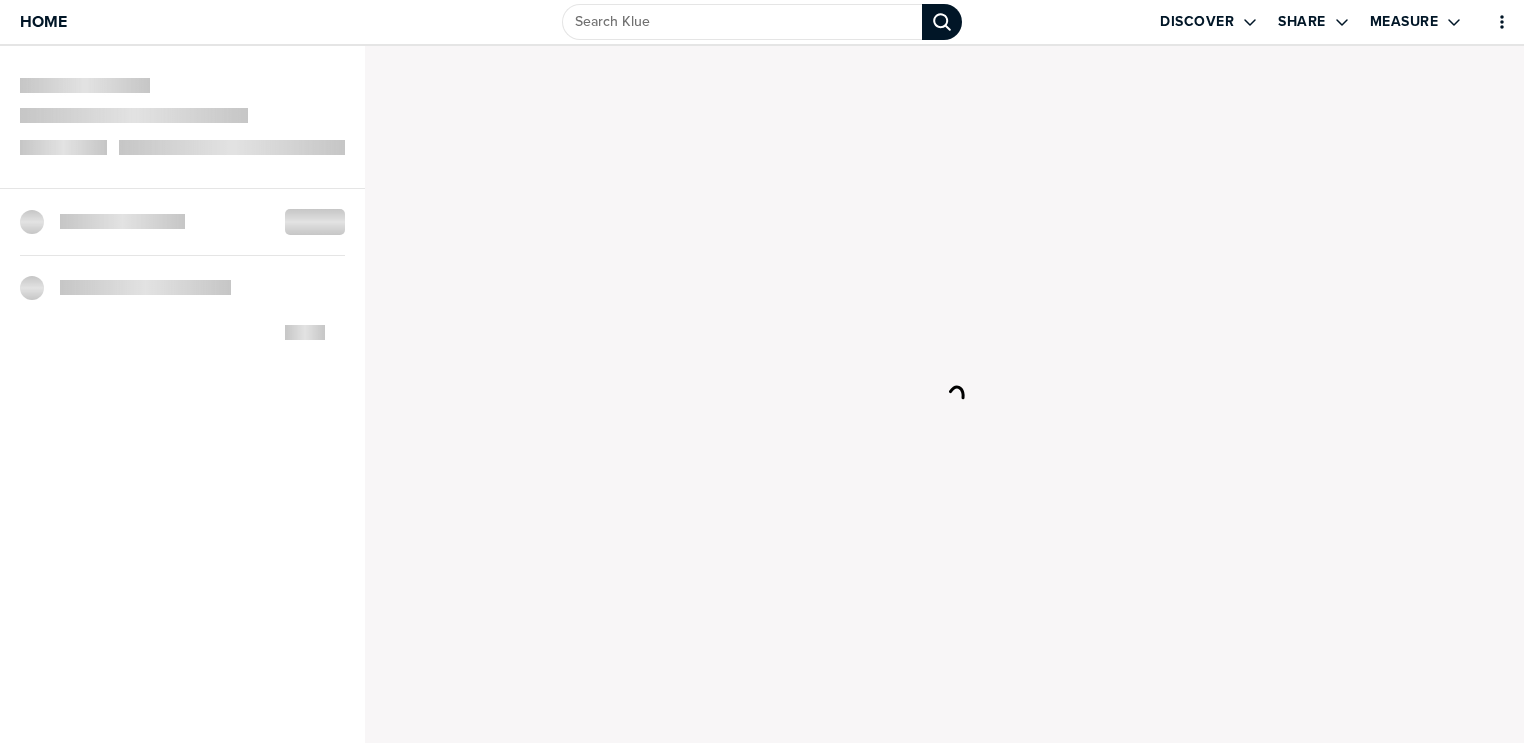 scroll, scrollTop: 0, scrollLeft: 0, axis: both 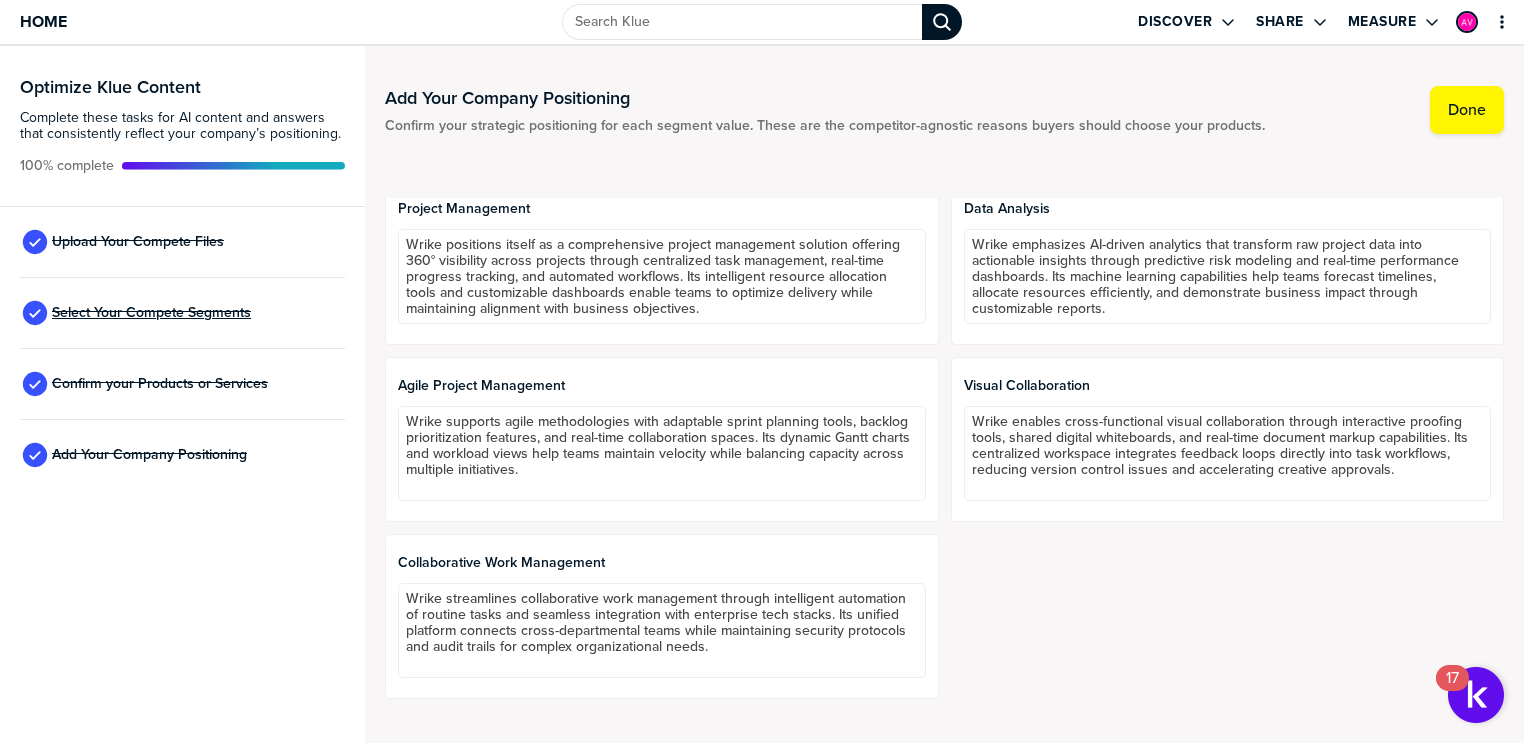 click on "Select Your Compete Segments" at bounding box center [182, 313] 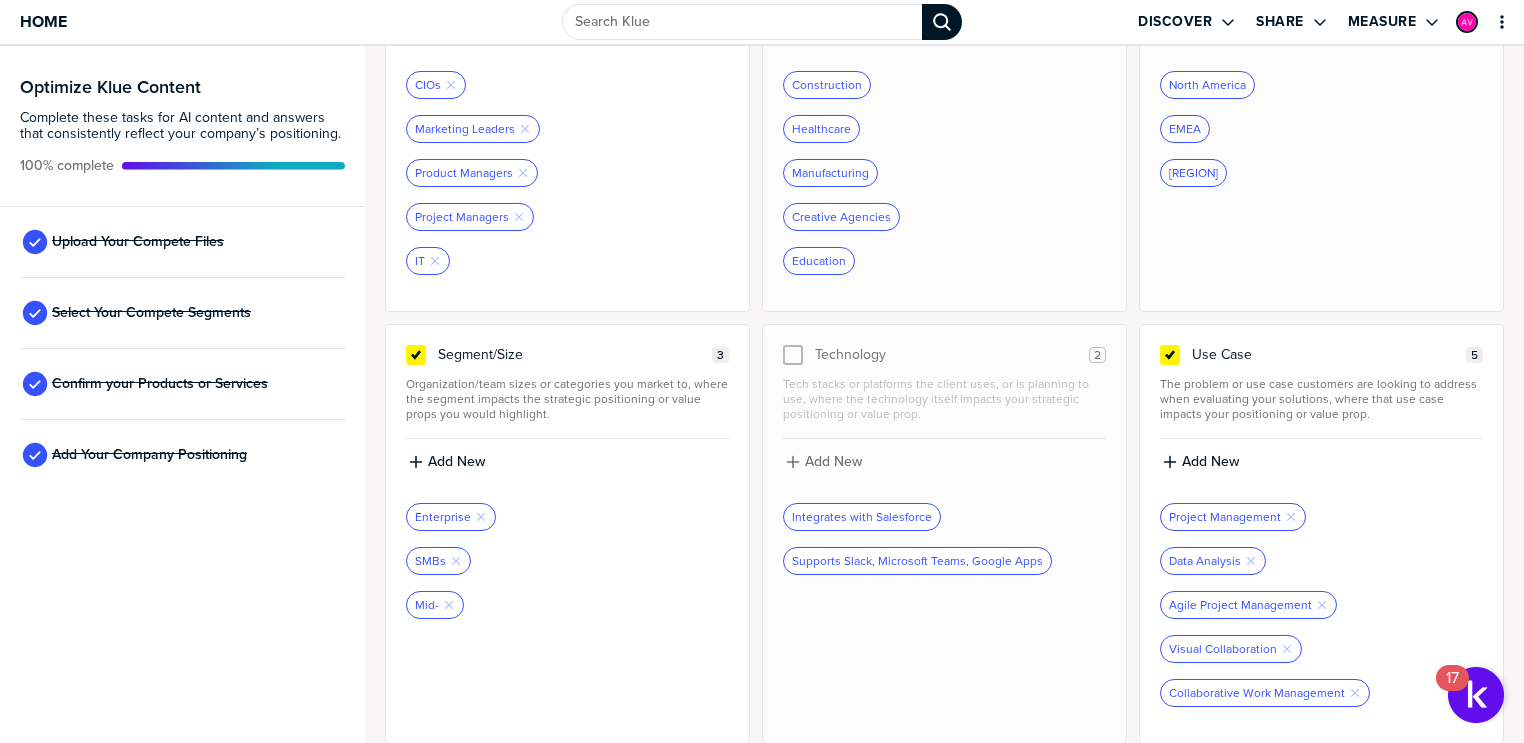scroll, scrollTop: 279, scrollLeft: 0, axis: vertical 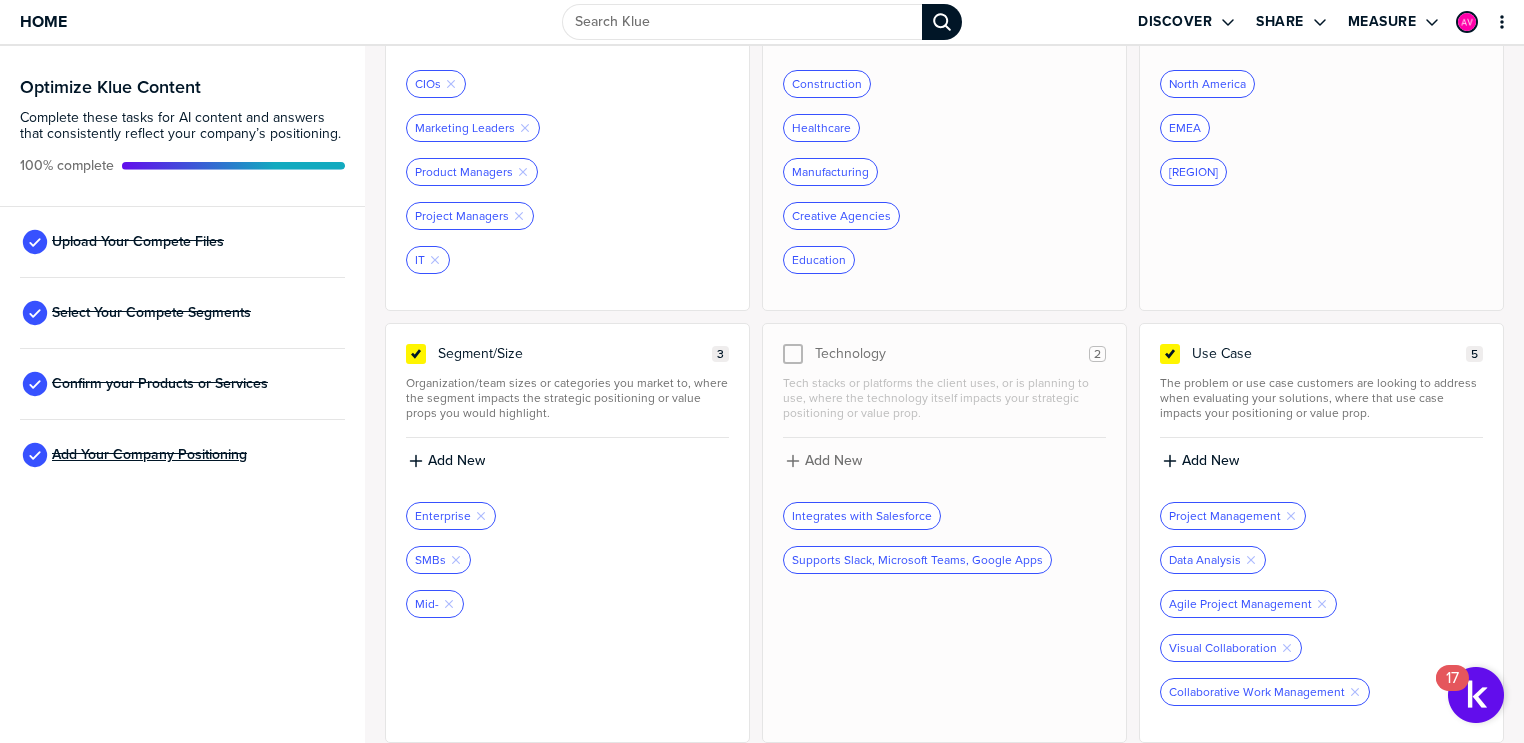 click on "Add Your Company Positioning" at bounding box center [149, 455] 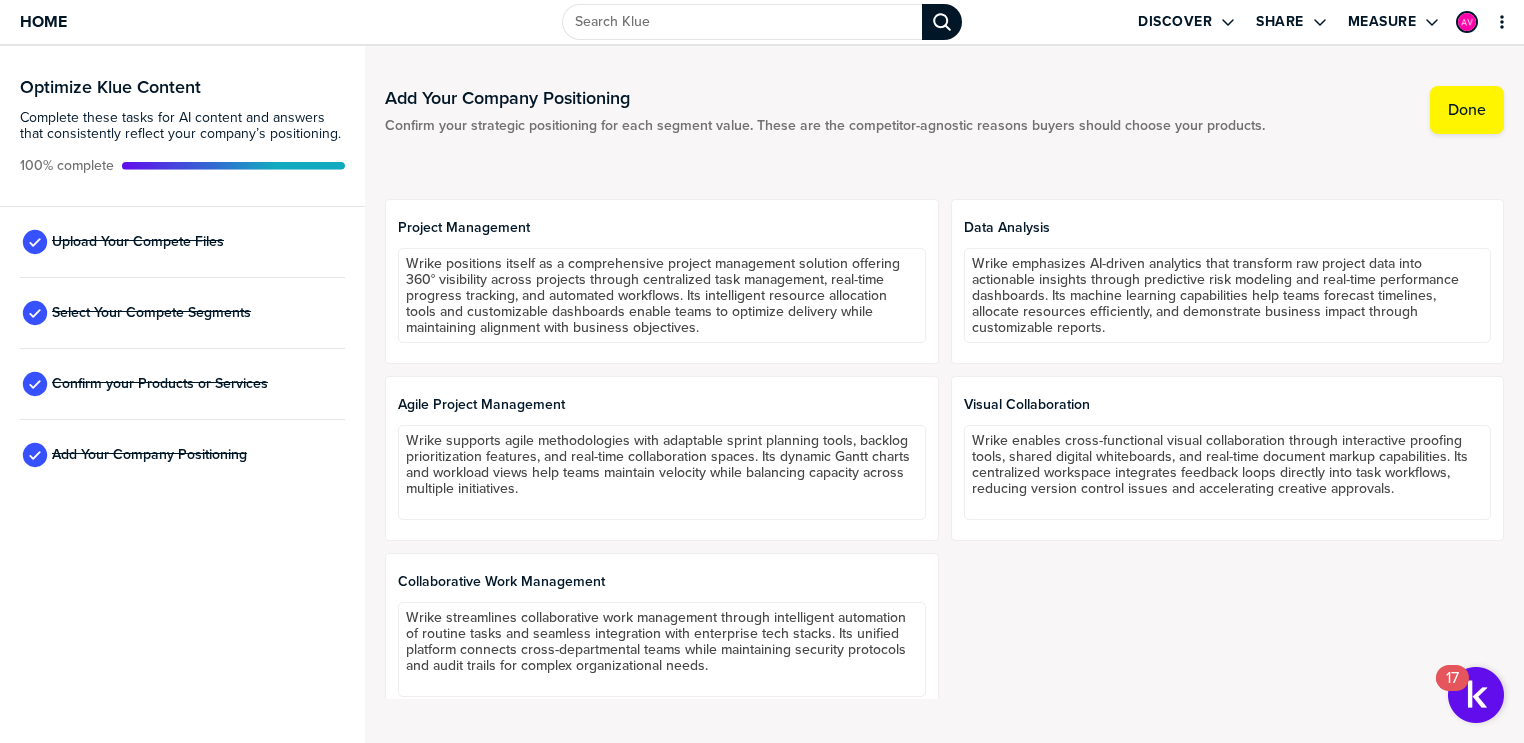 scroll, scrollTop: 1020, scrollLeft: 0, axis: vertical 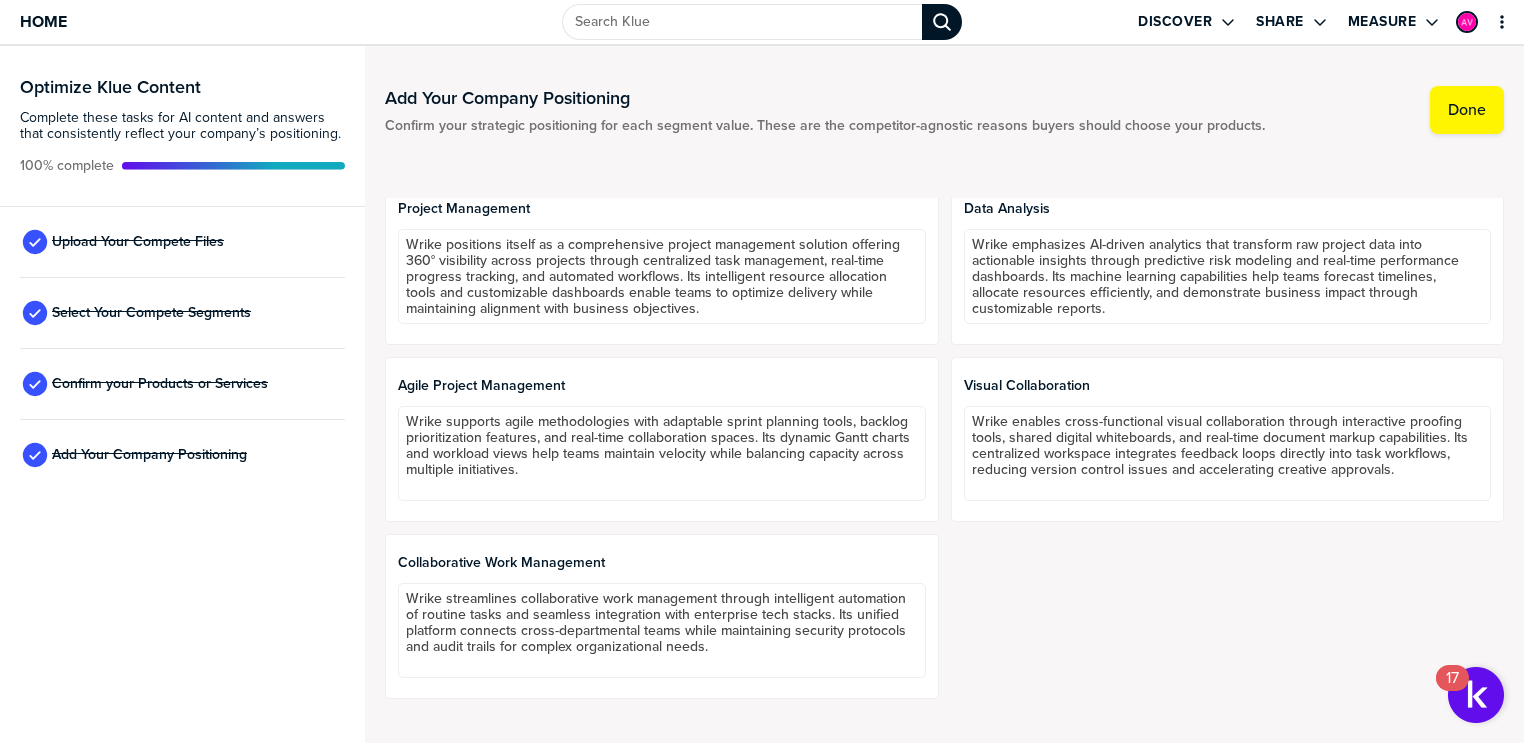 click on "Upload Your Compete Files" at bounding box center [182, 242] 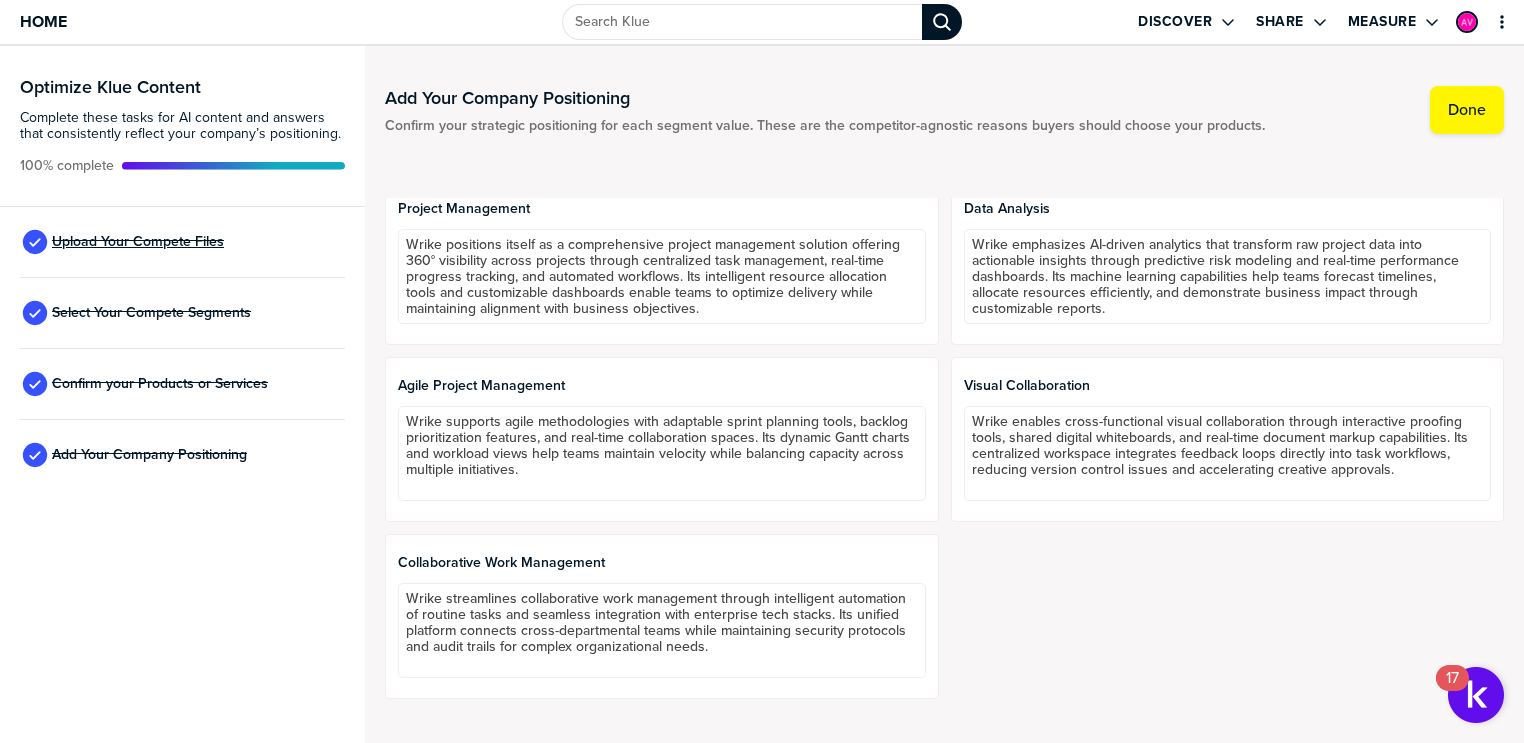 click on "Upload Your Compete Files" at bounding box center [138, 242] 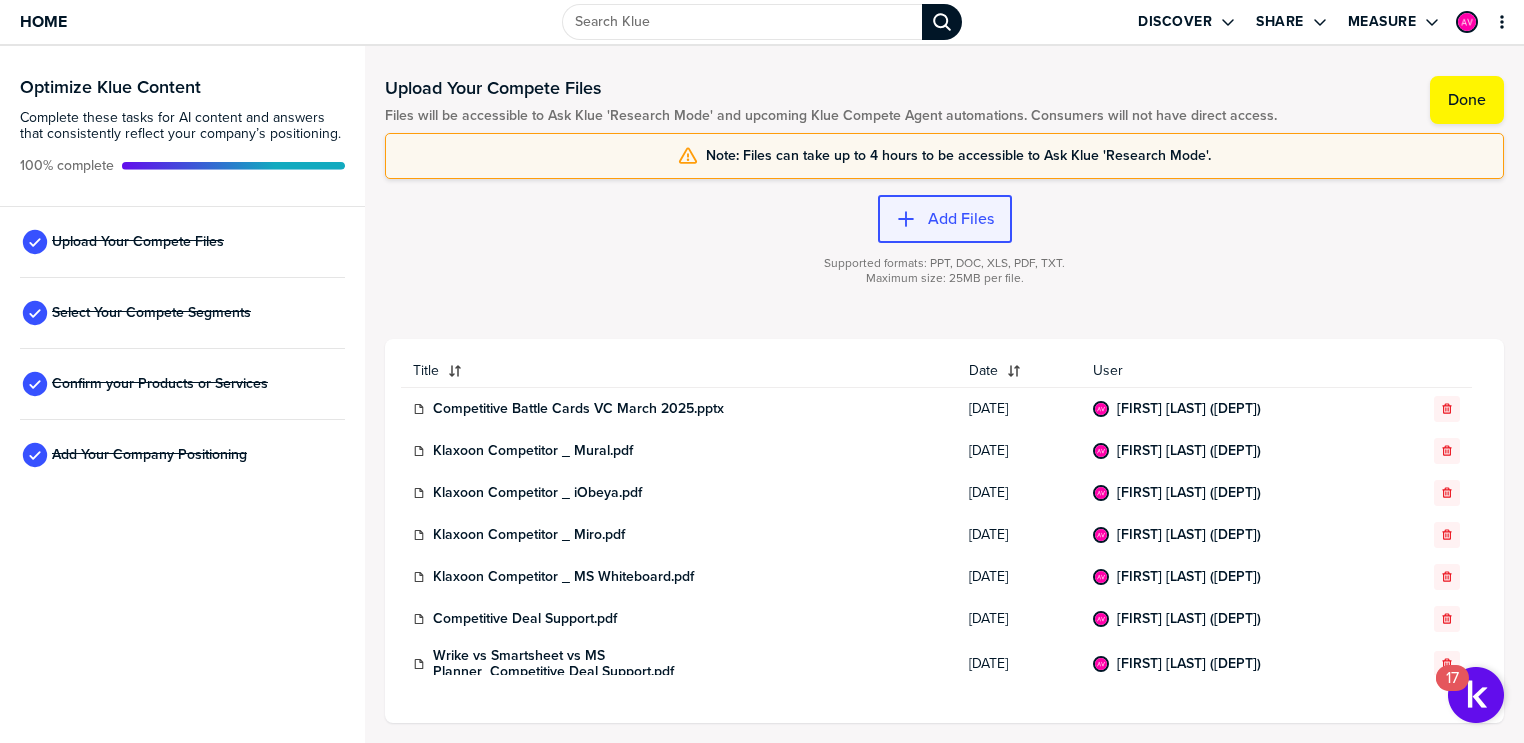 click on "Add Files" at bounding box center [961, 219] 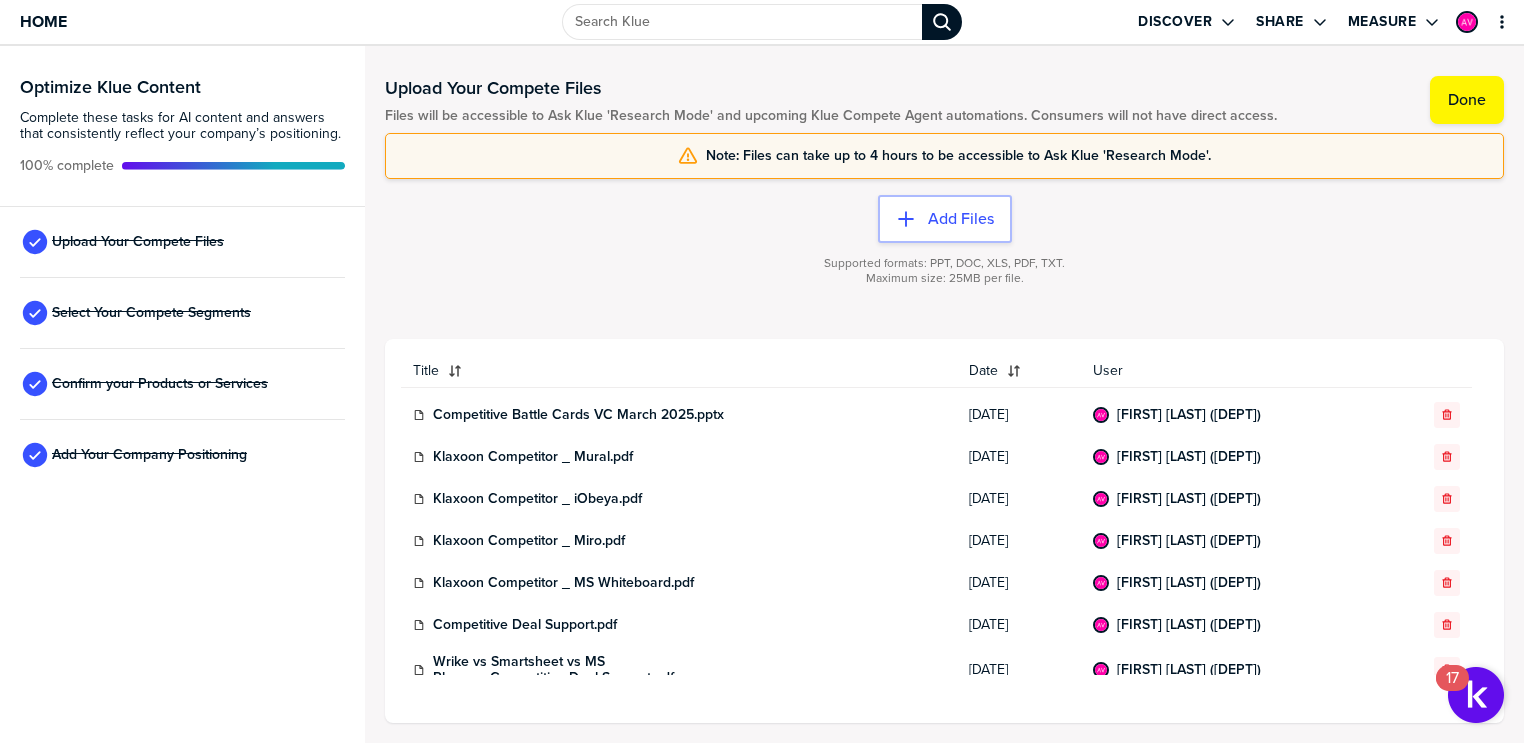scroll, scrollTop: 0, scrollLeft: 0, axis: both 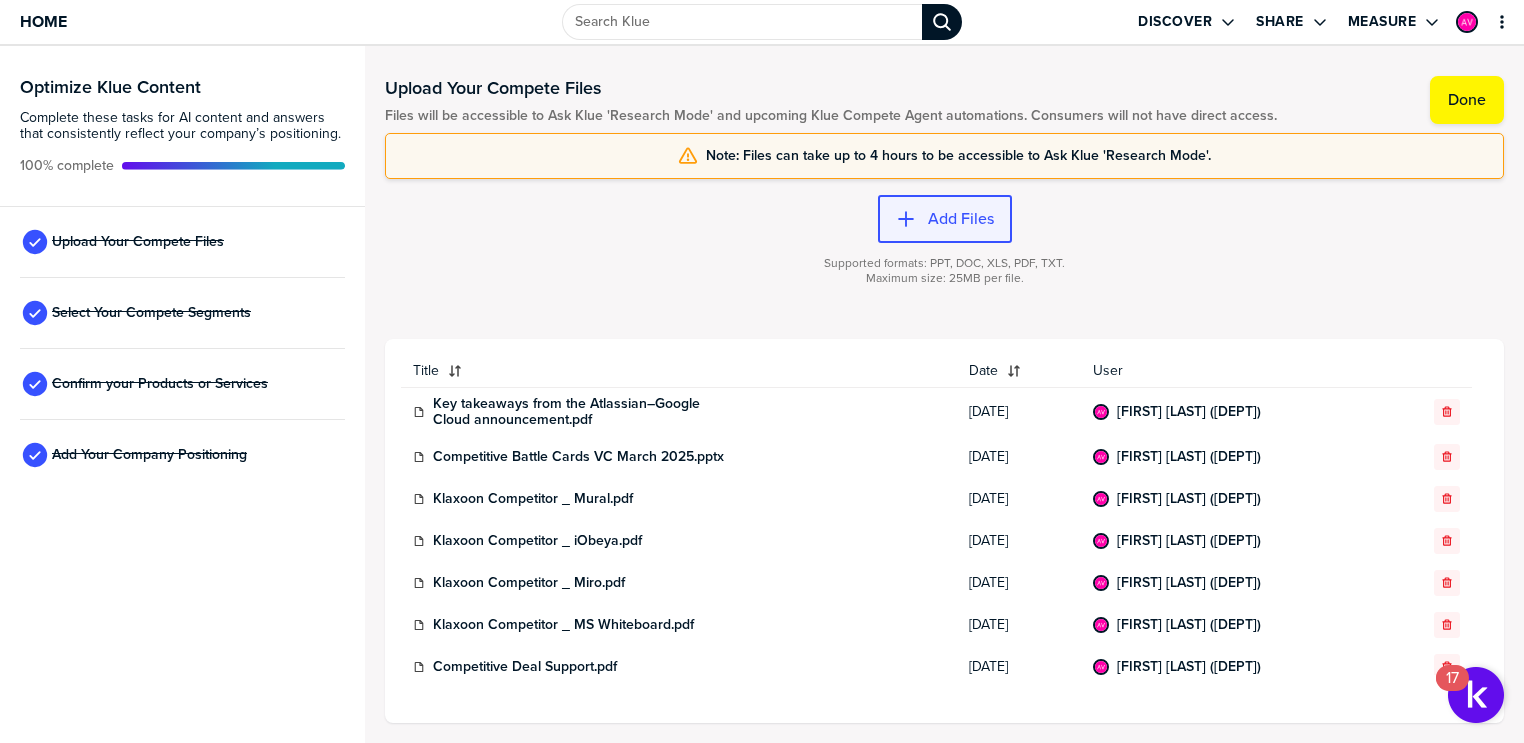 click on "Add Files" at bounding box center (961, 219) 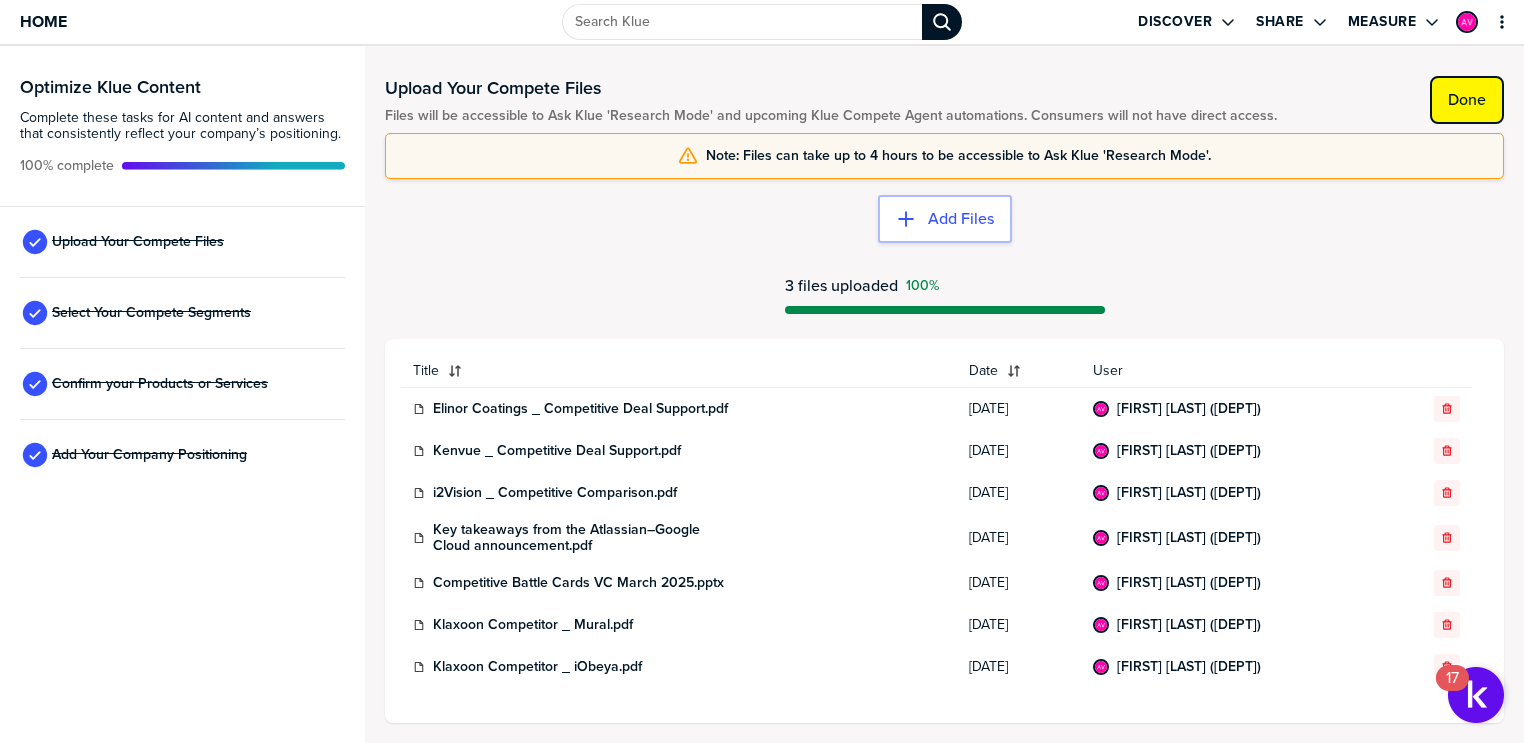click on "Done" at bounding box center (1467, 100) 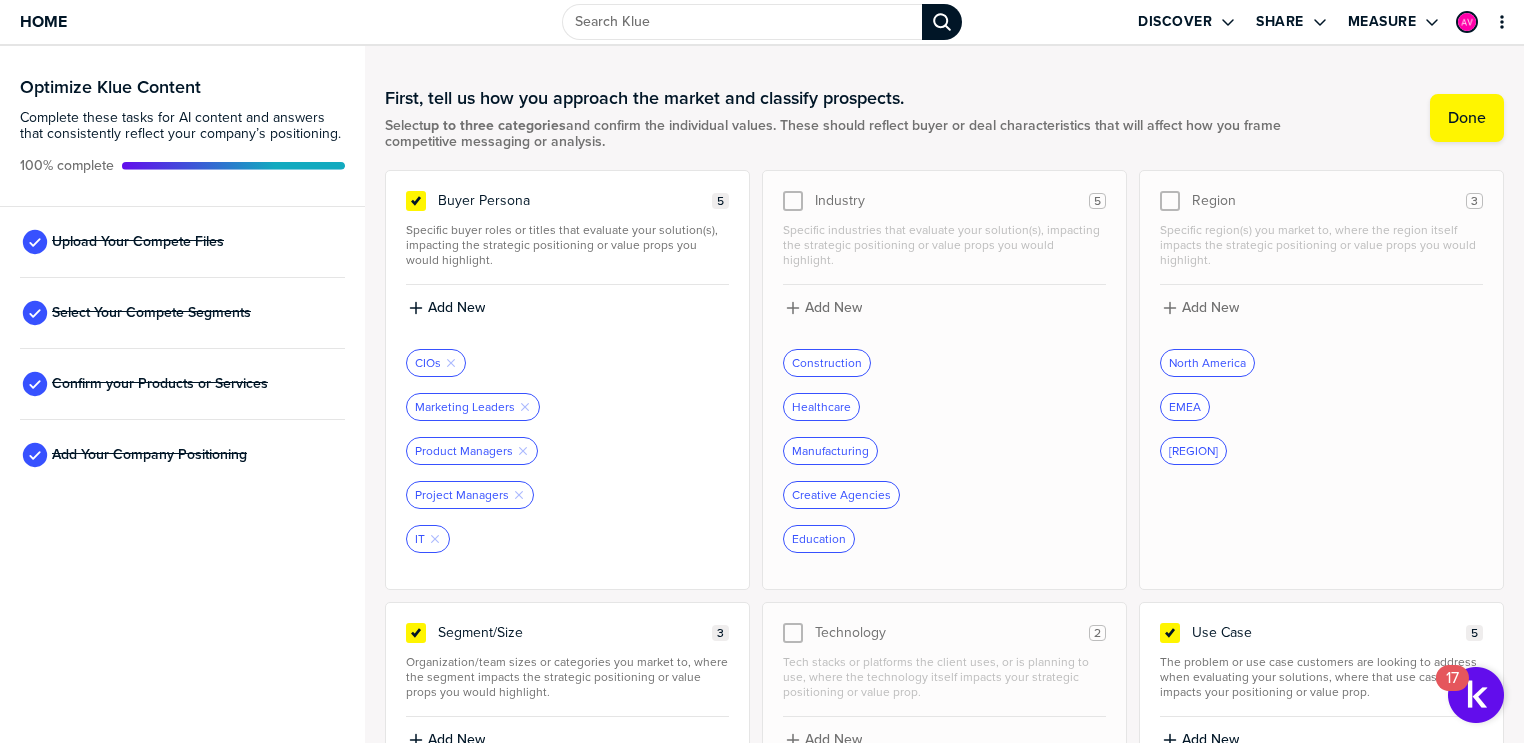 click on "Home" at bounding box center (254, 22) 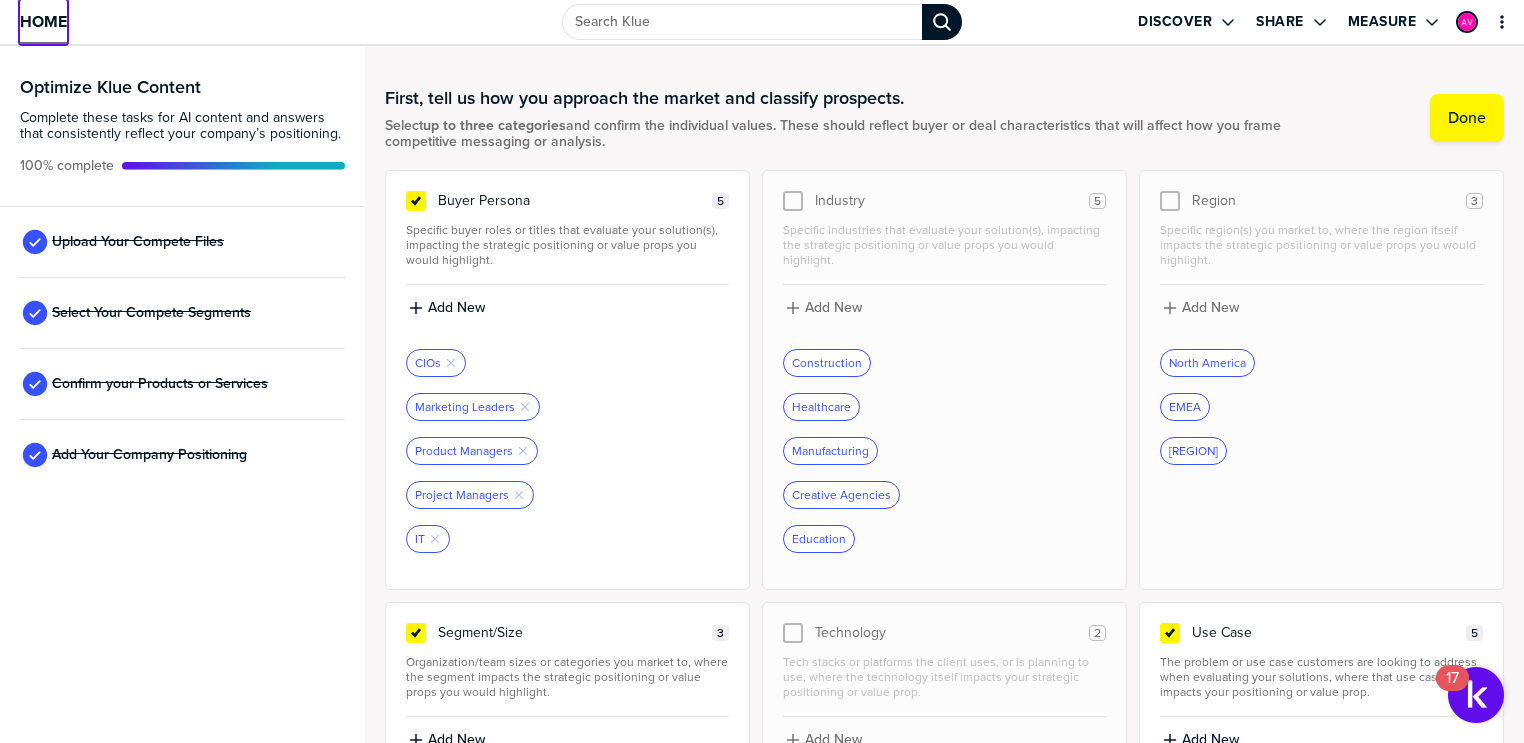 click on "Home" at bounding box center [43, 21] 